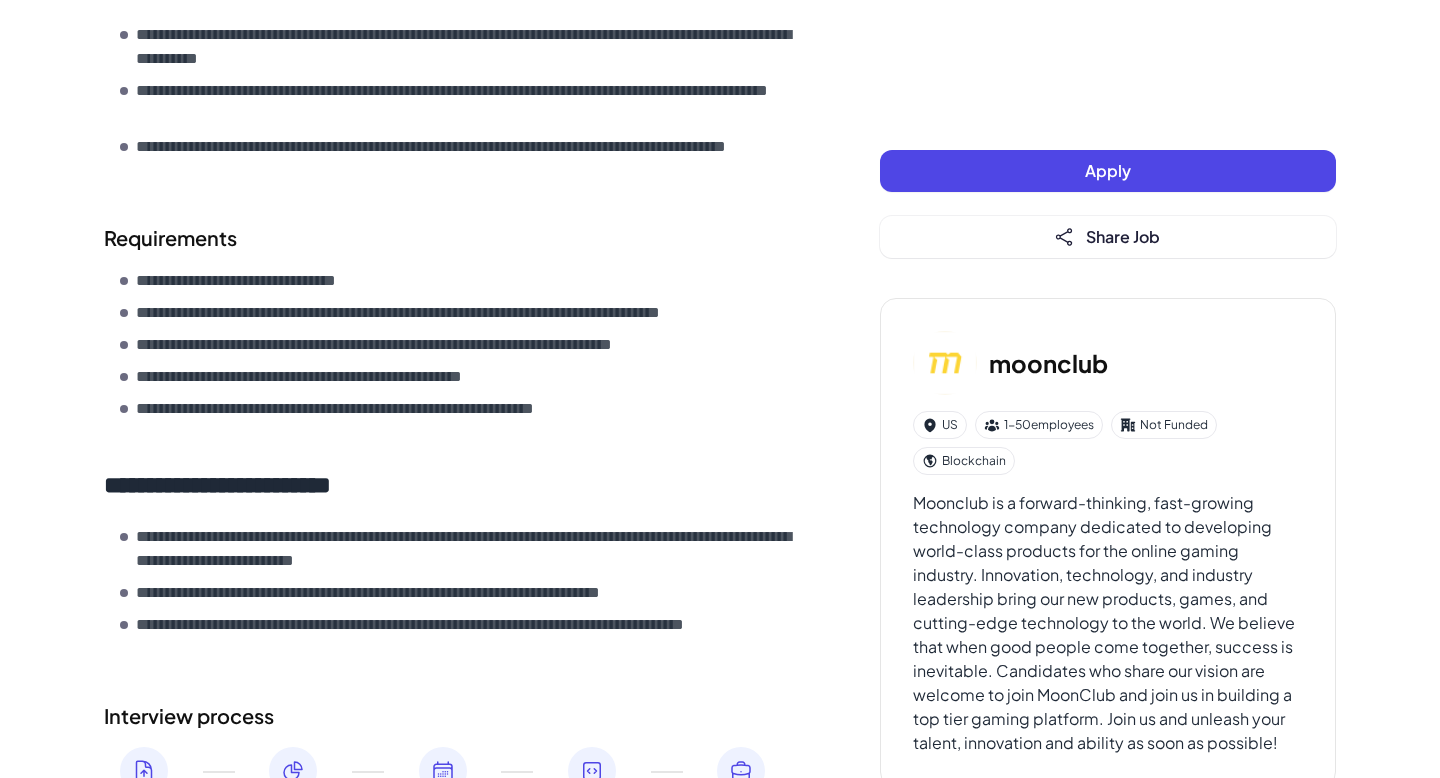 scroll, scrollTop: 845, scrollLeft: 0, axis: vertical 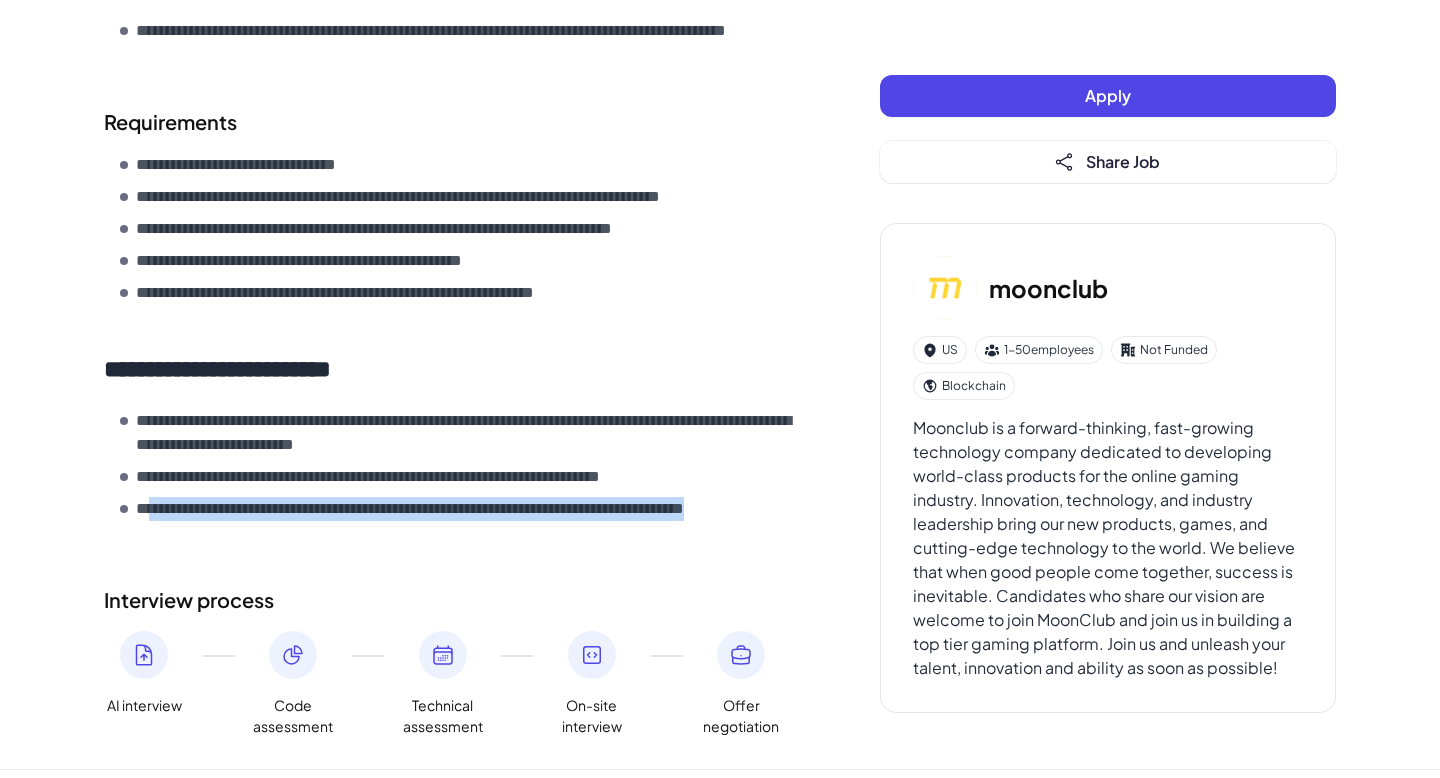 drag, startPoint x: 160, startPoint y: 510, endPoint x: 323, endPoint y: 537, distance: 165.22107 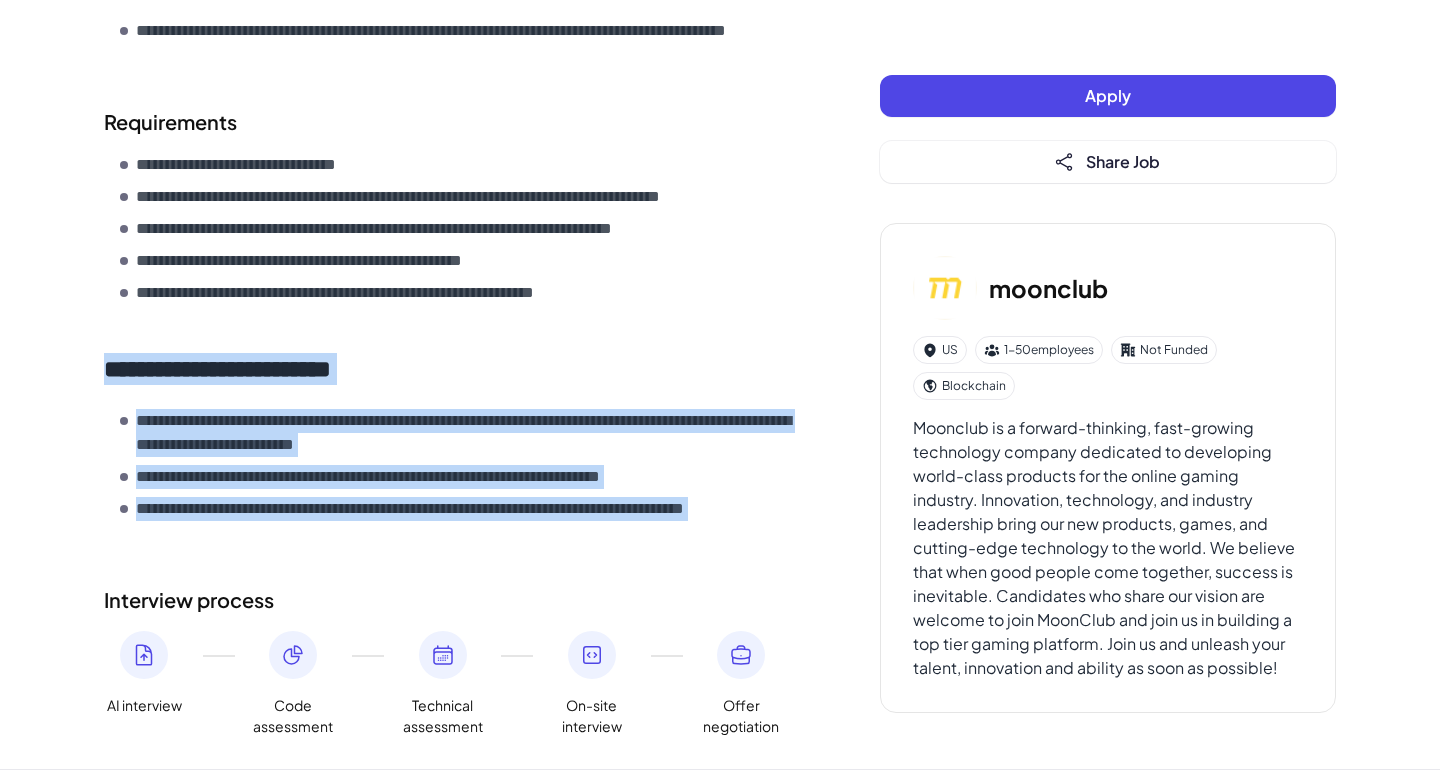 drag, startPoint x: 323, startPoint y: 537, endPoint x: 162, endPoint y: 344, distance: 251.33643 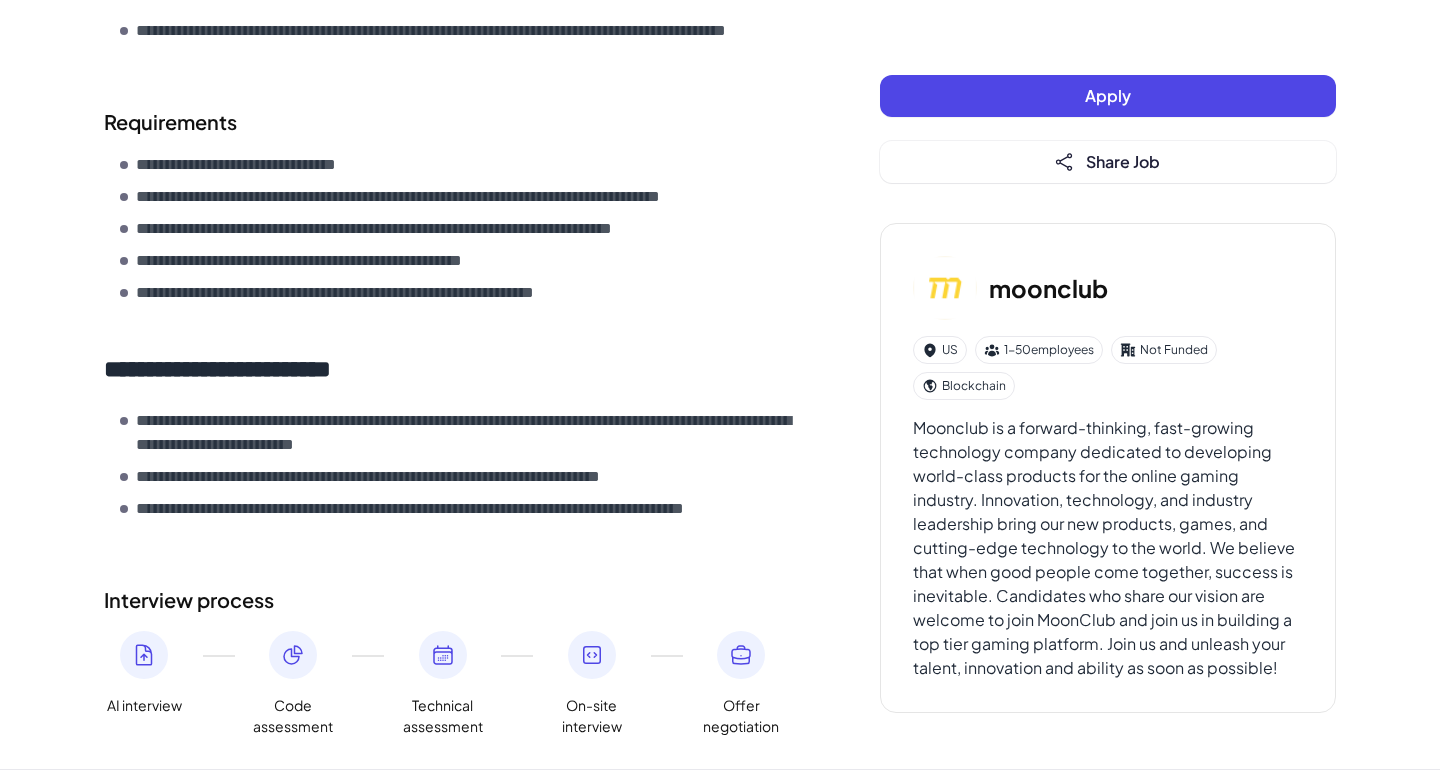 click on "Interview process" at bounding box center [452, 600] 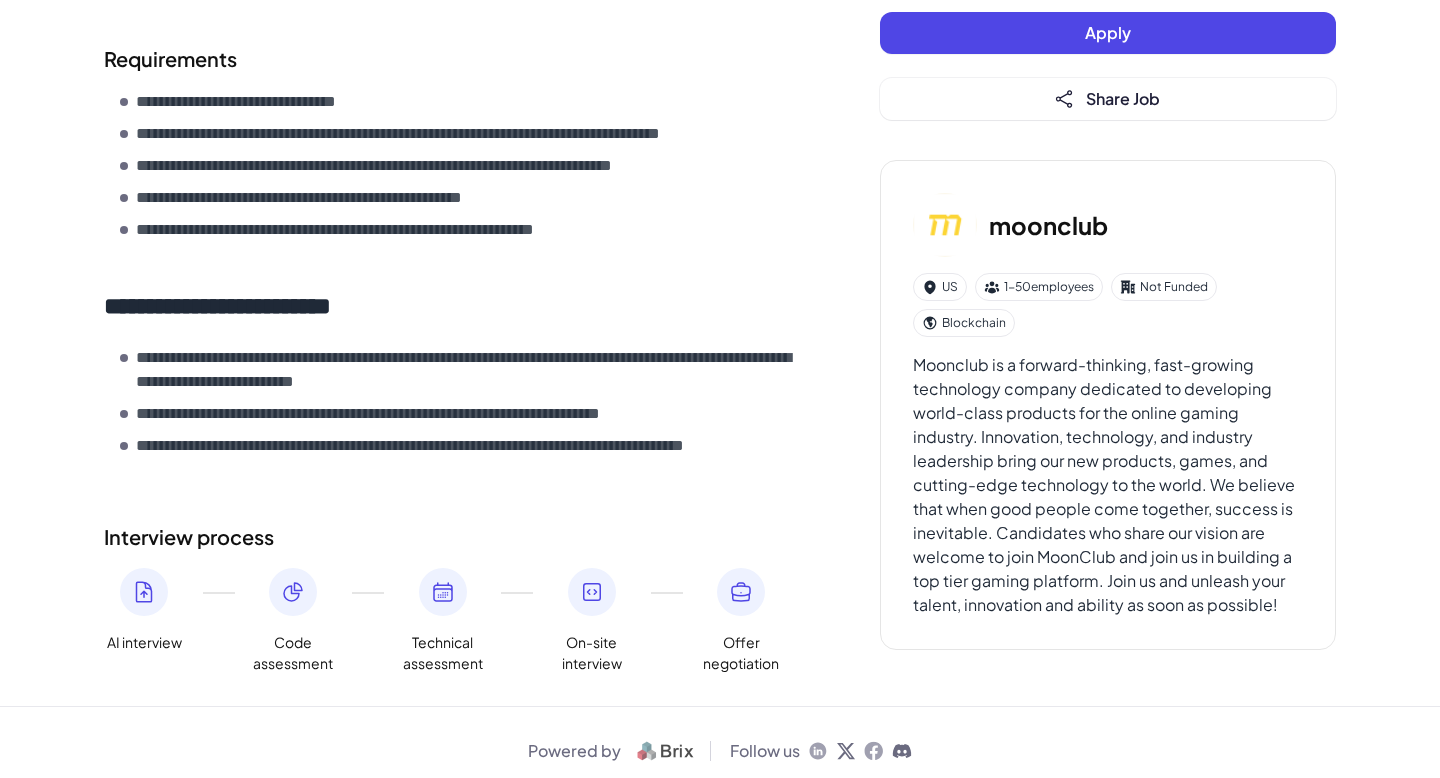 scroll, scrollTop: 925, scrollLeft: 0, axis: vertical 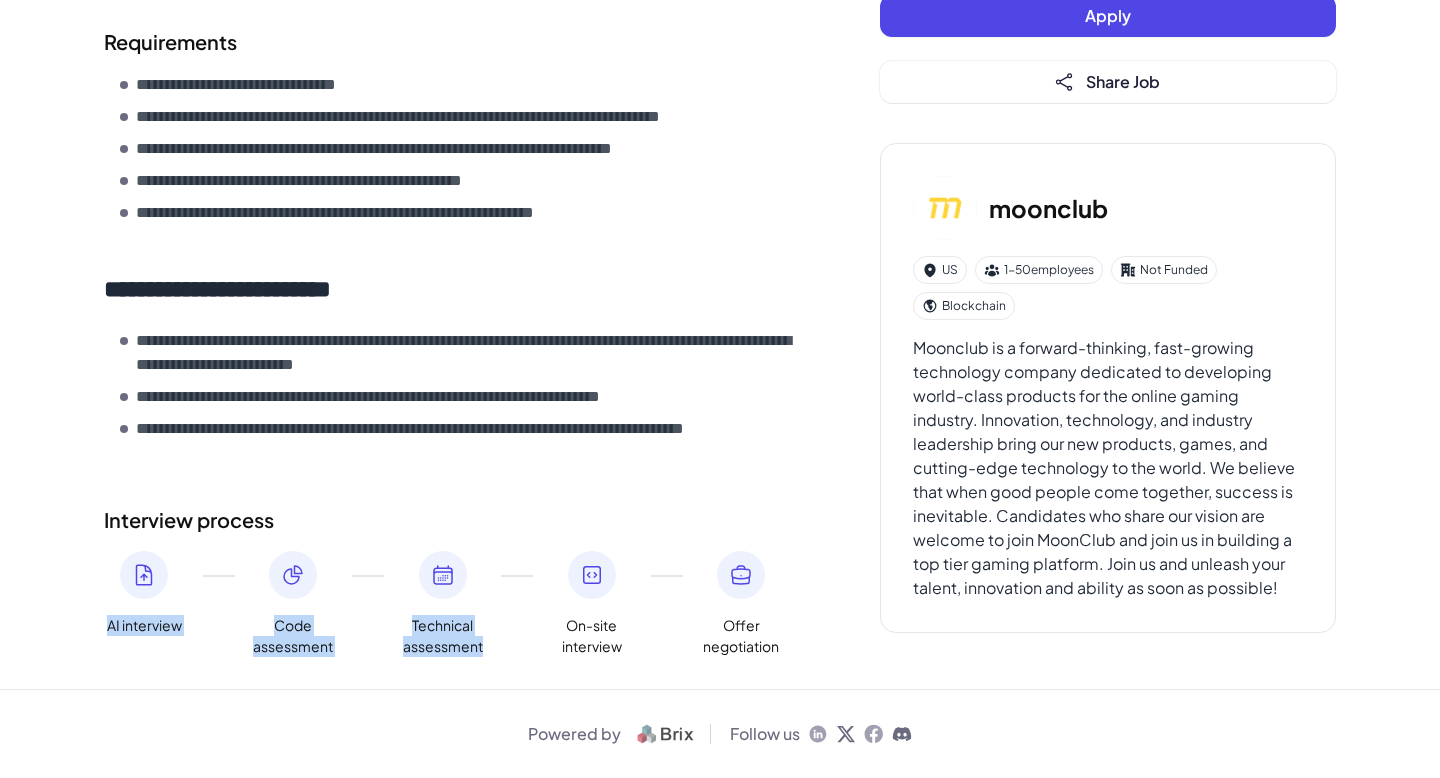 drag, startPoint x: 91, startPoint y: 619, endPoint x: 375, endPoint y: 659, distance: 286.80307 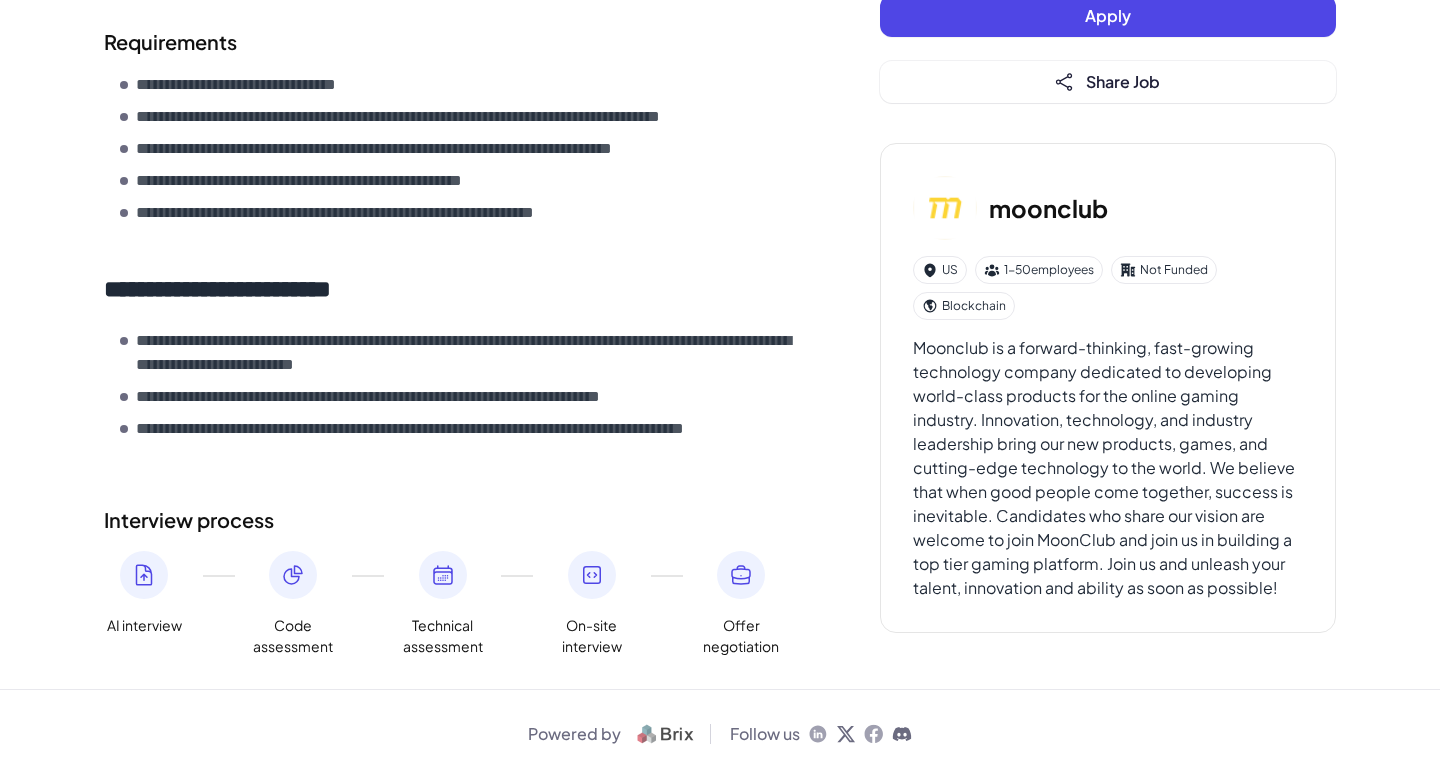 click on "AI interview Code assessment Technical assessment On-site interview Offer negotiation" at bounding box center (452, 604) 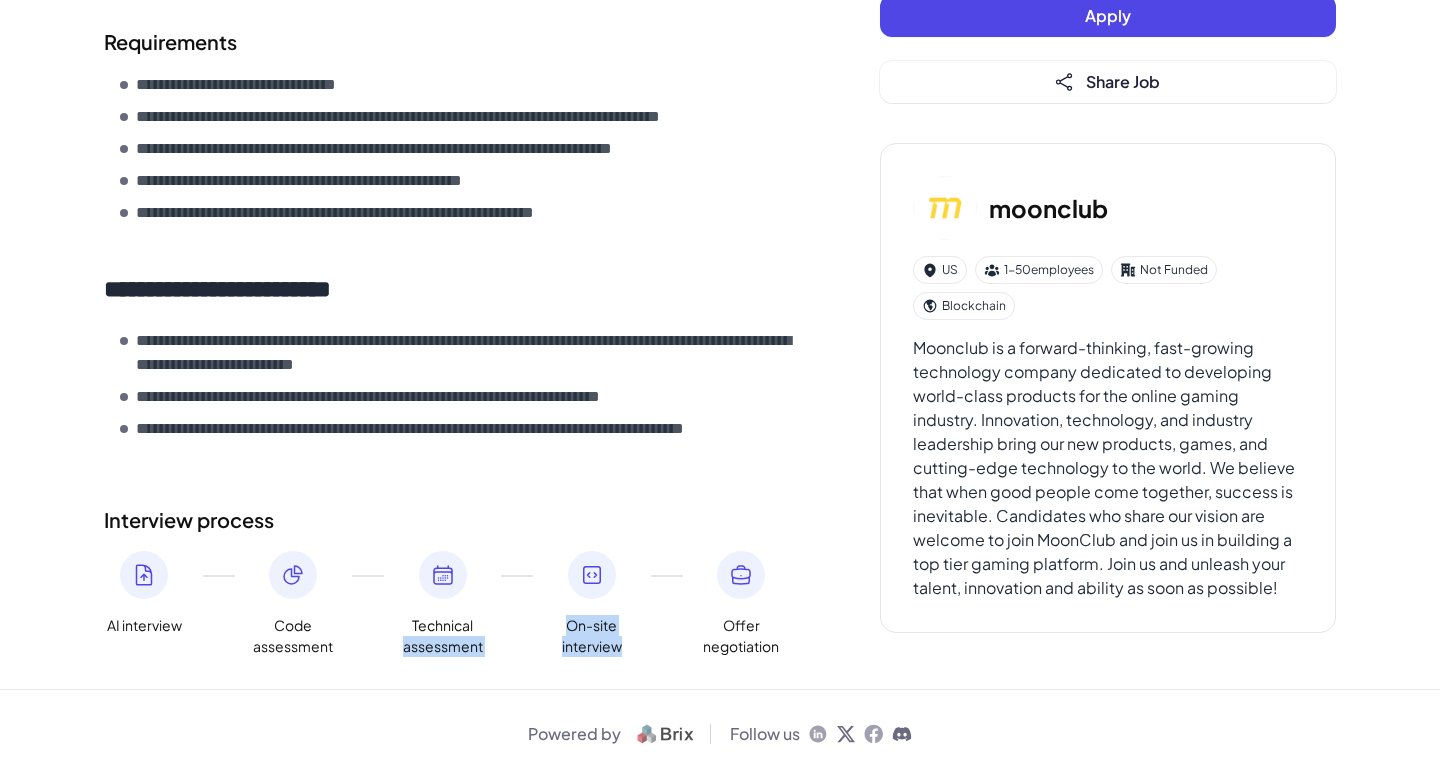 drag, startPoint x: 573, startPoint y: 663, endPoint x: 477, endPoint y: 626, distance: 102.88343 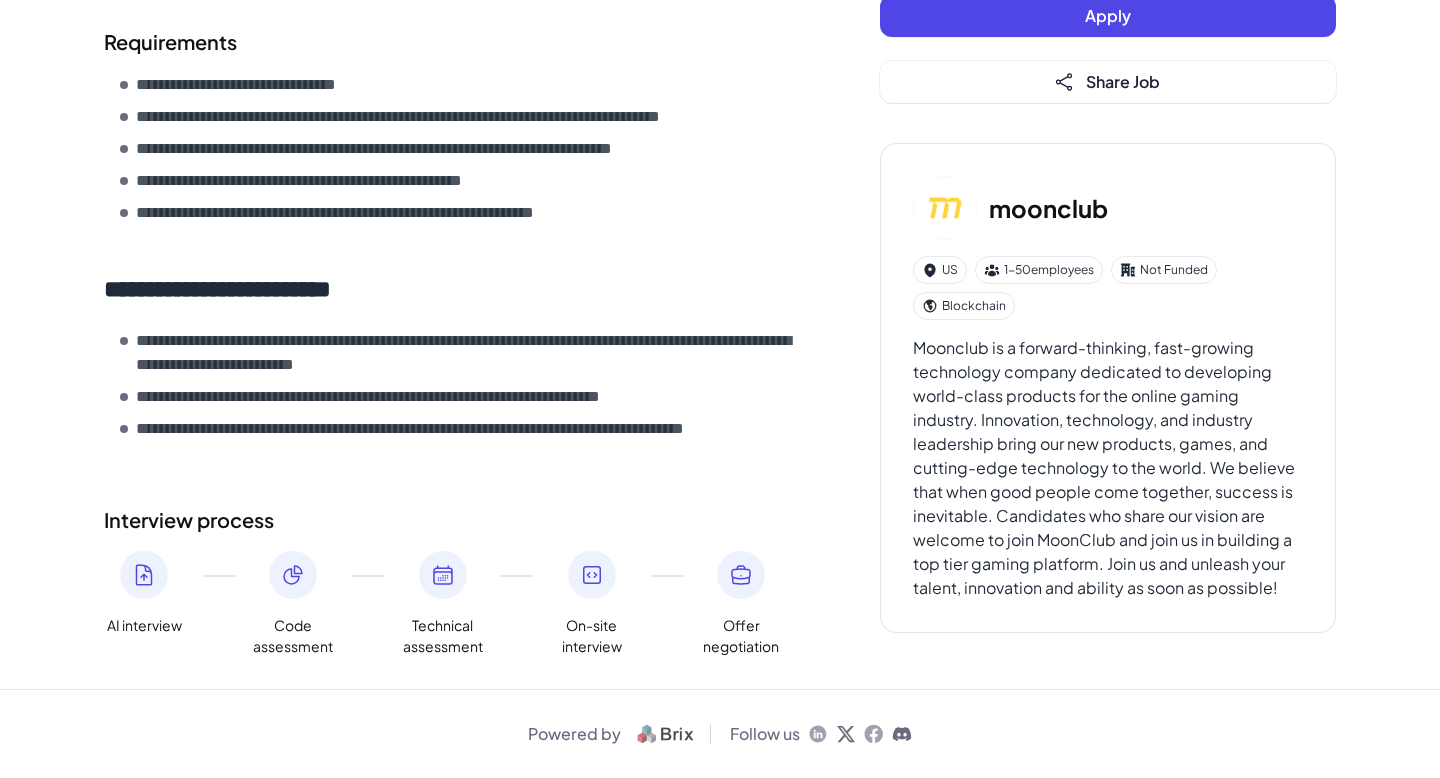 click on "AI interview Code assessment Technical assessment On-site interview Offer negotiation" at bounding box center [452, 604] 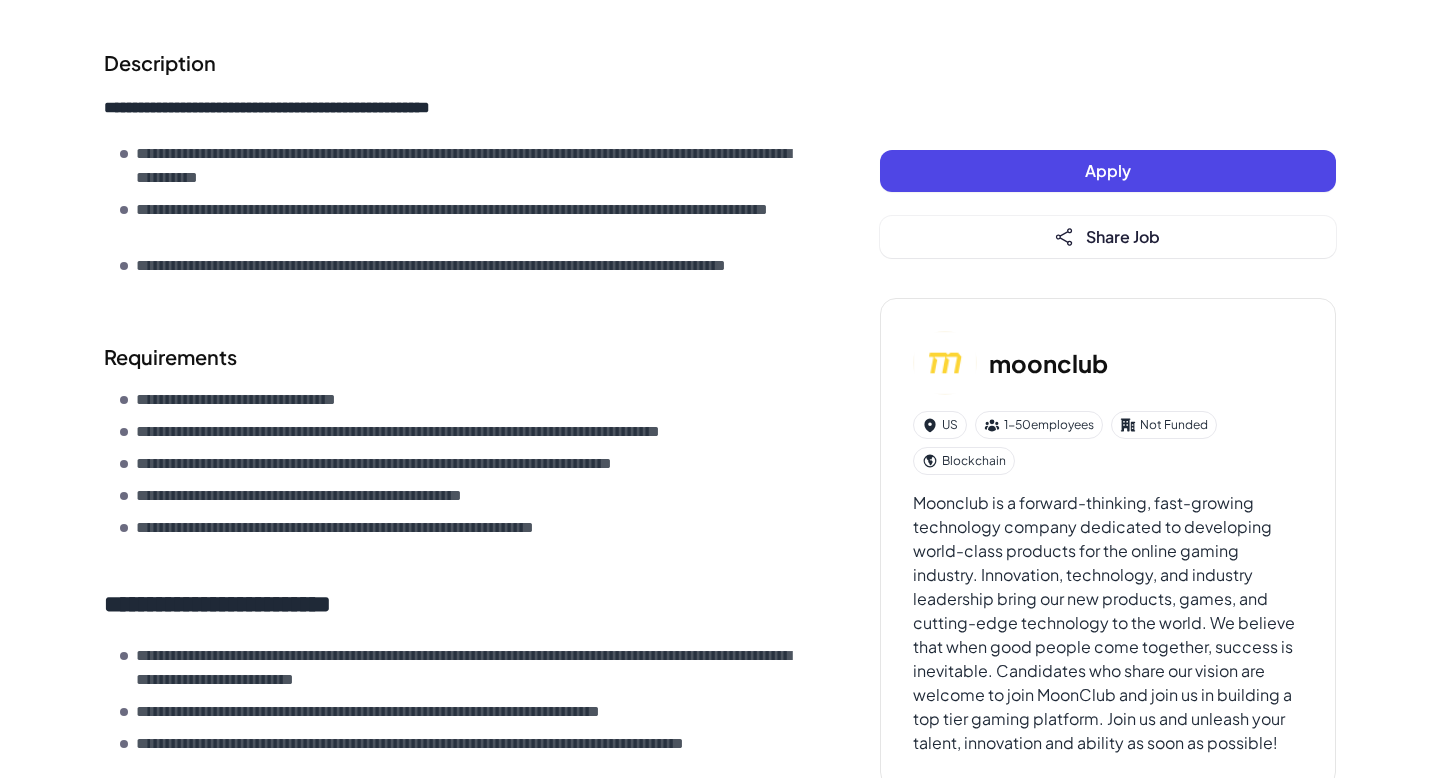 scroll, scrollTop: 0, scrollLeft: 0, axis: both 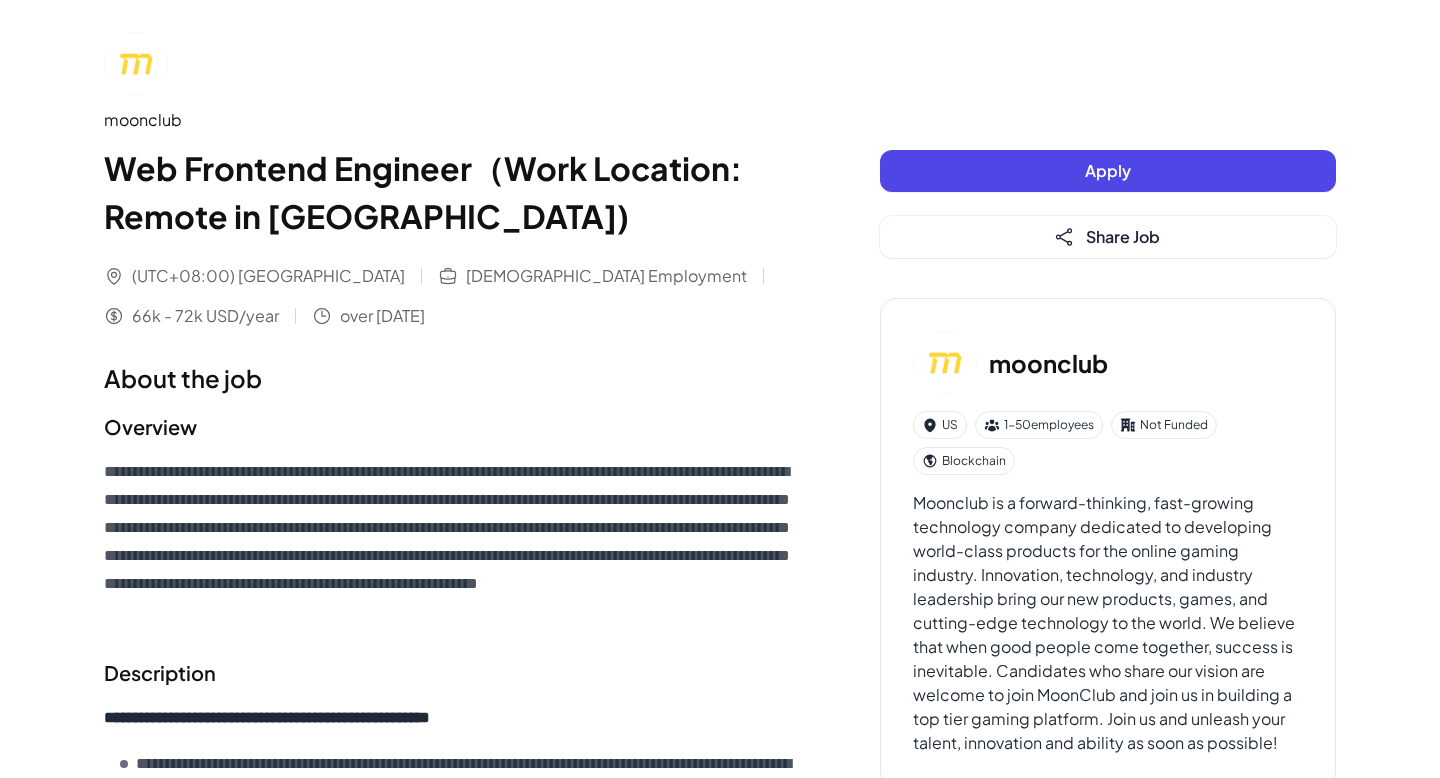 click on "Apply" at bounding box center [1108, 171] 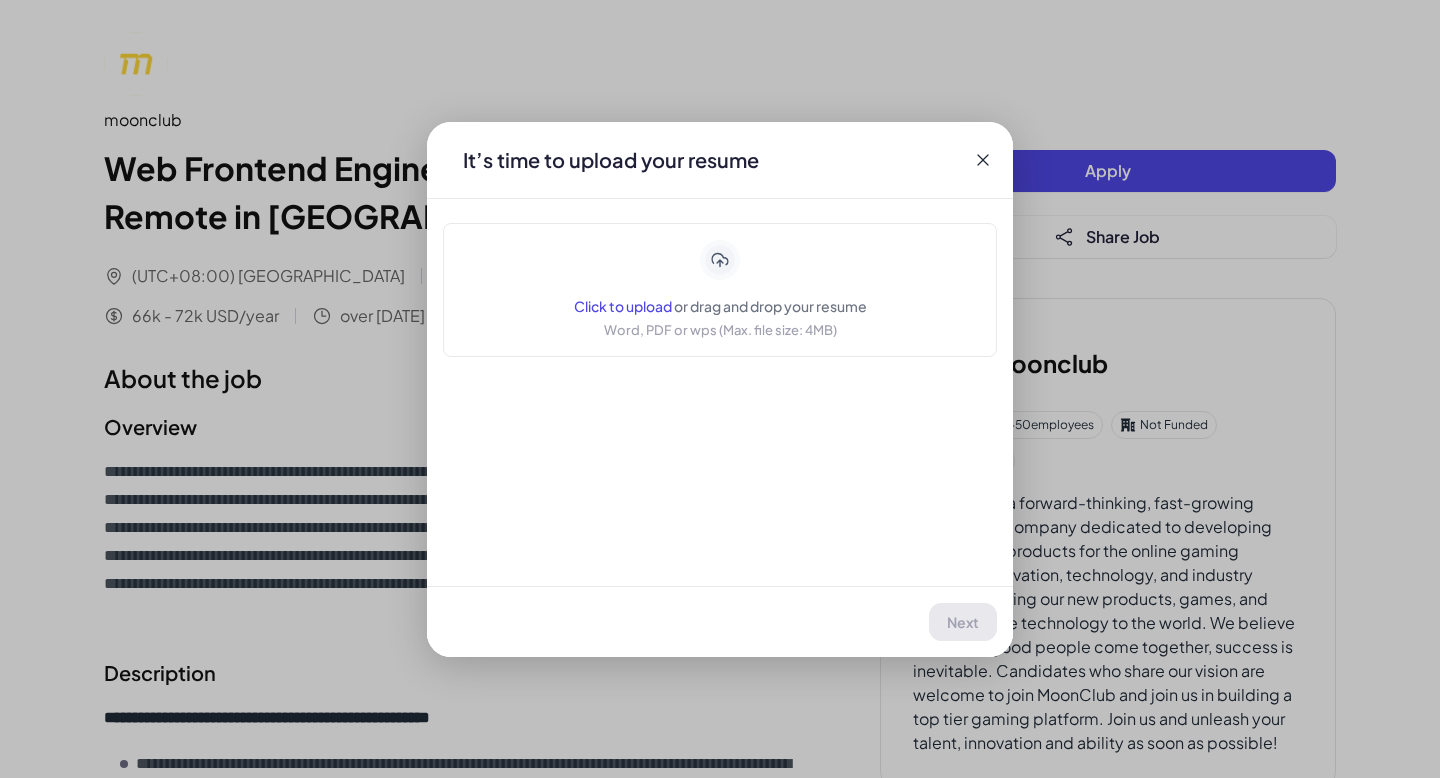click on "Click to upload" at bounding box center (623, 306) 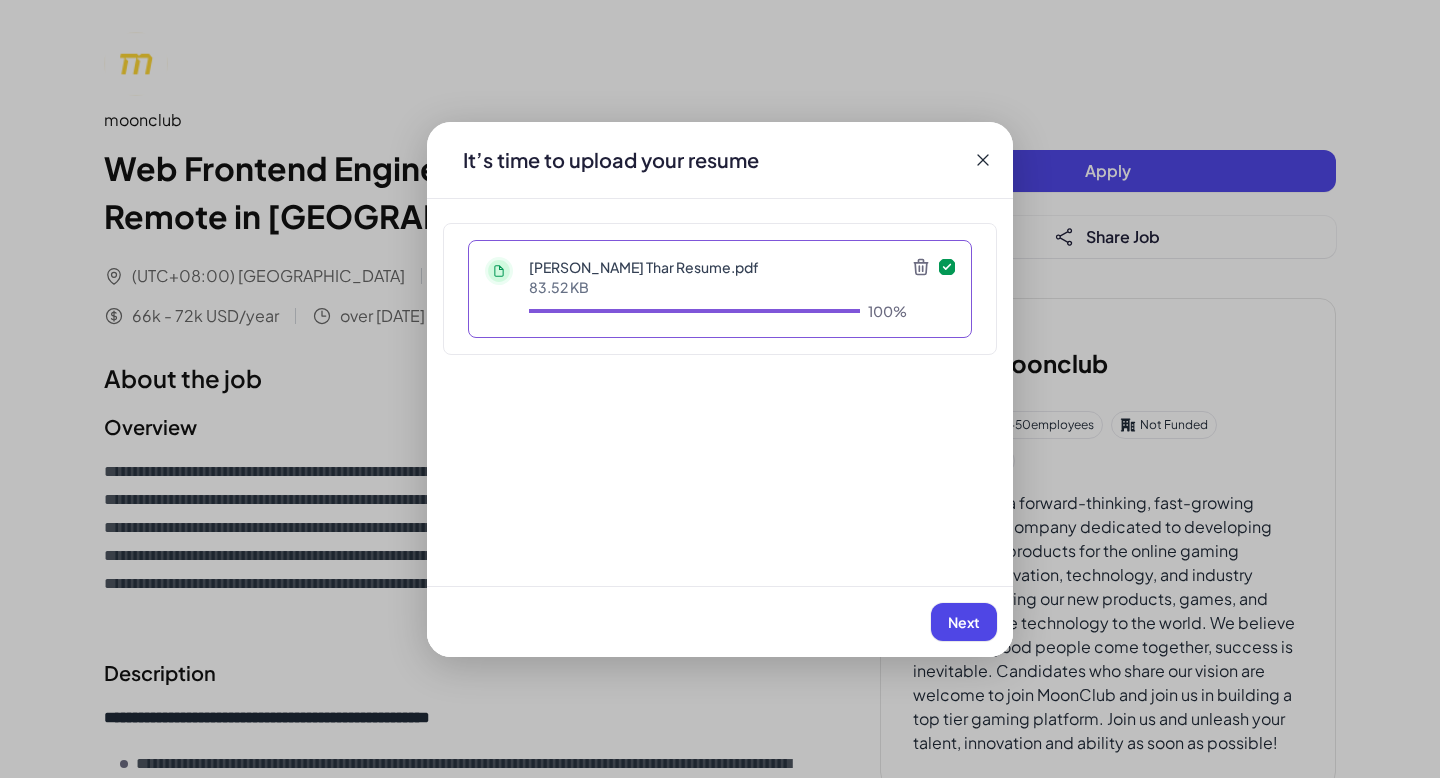 click on "Next" at bounding box center (964, 622) 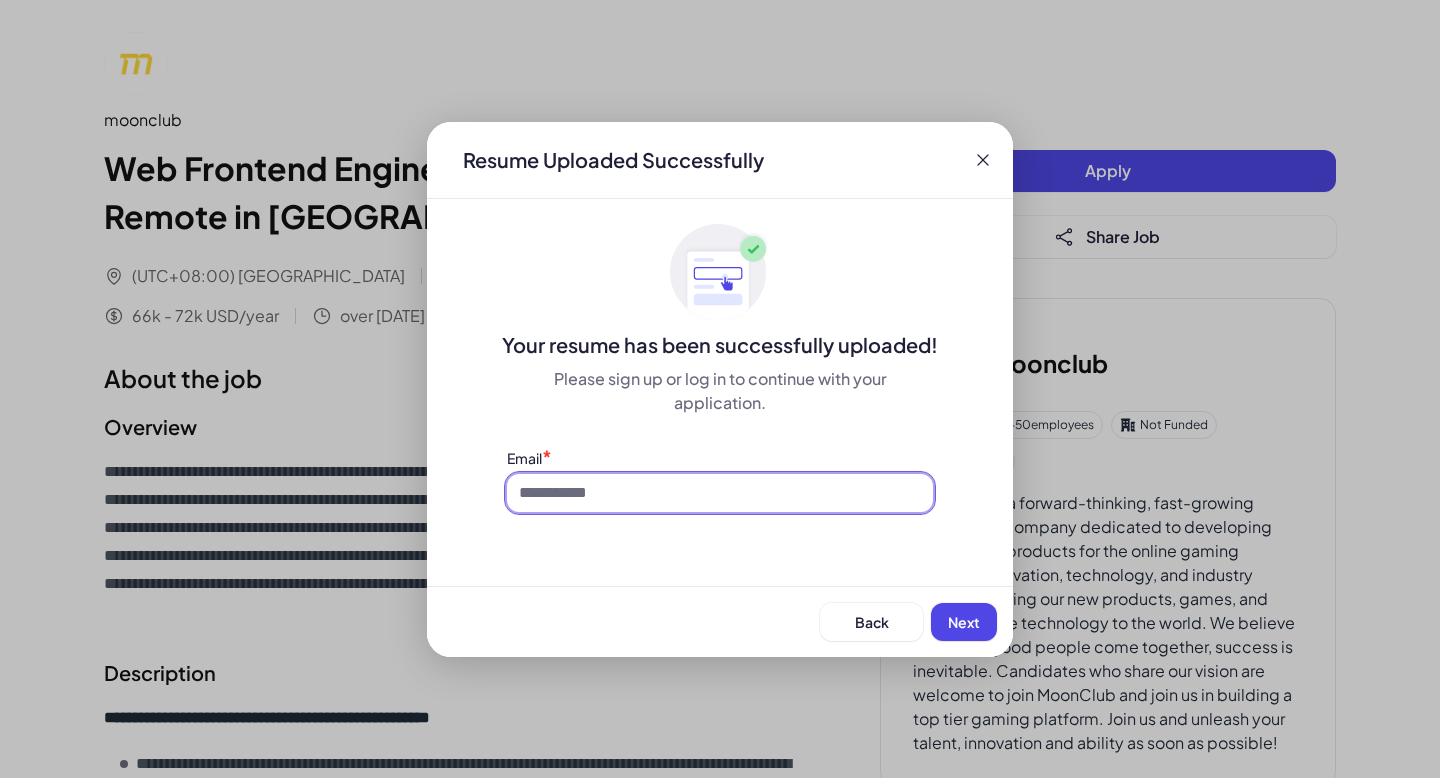 click at bounding box center [720, 493] 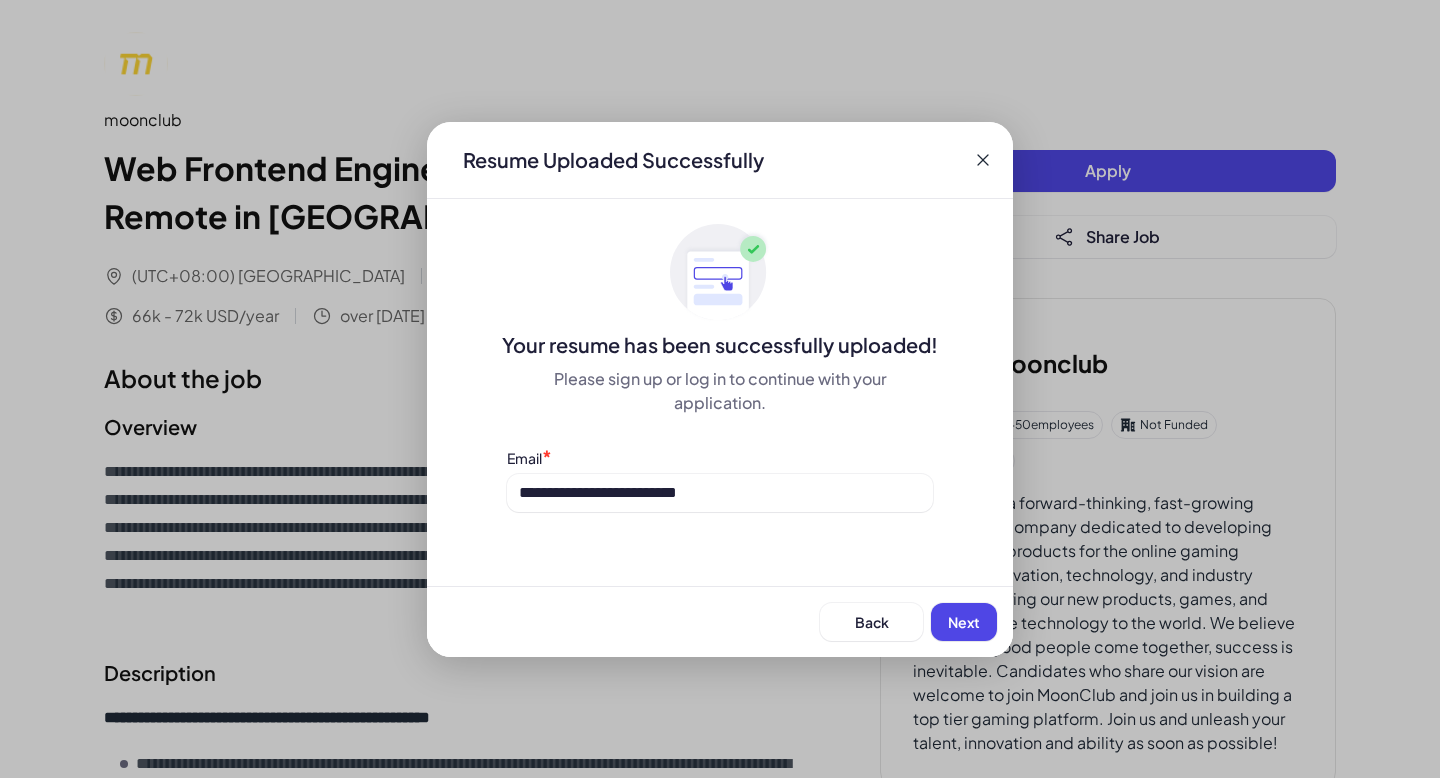 click on "Next" at bounding box center [964, 622] 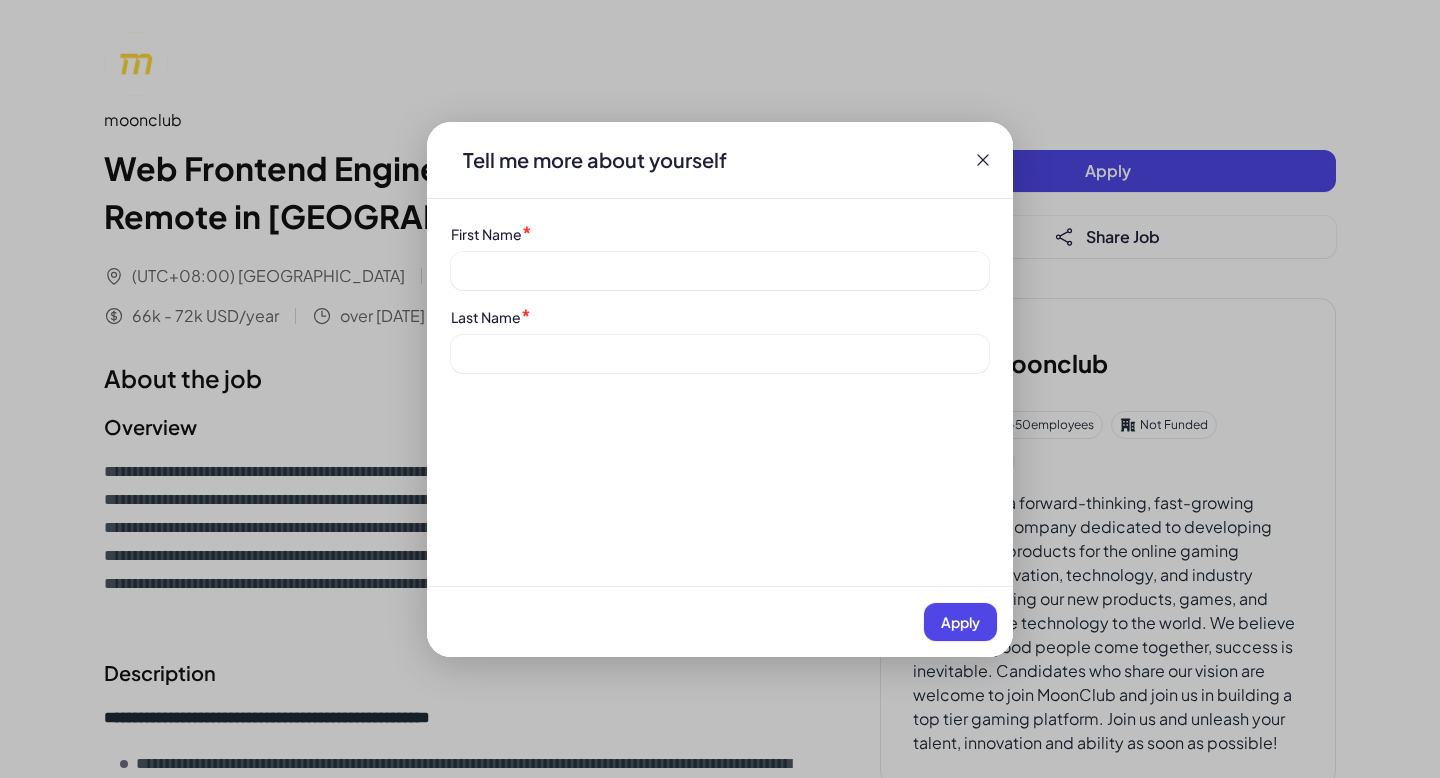 click on "First Name * Last Name *" at bounding box center [720, 298] 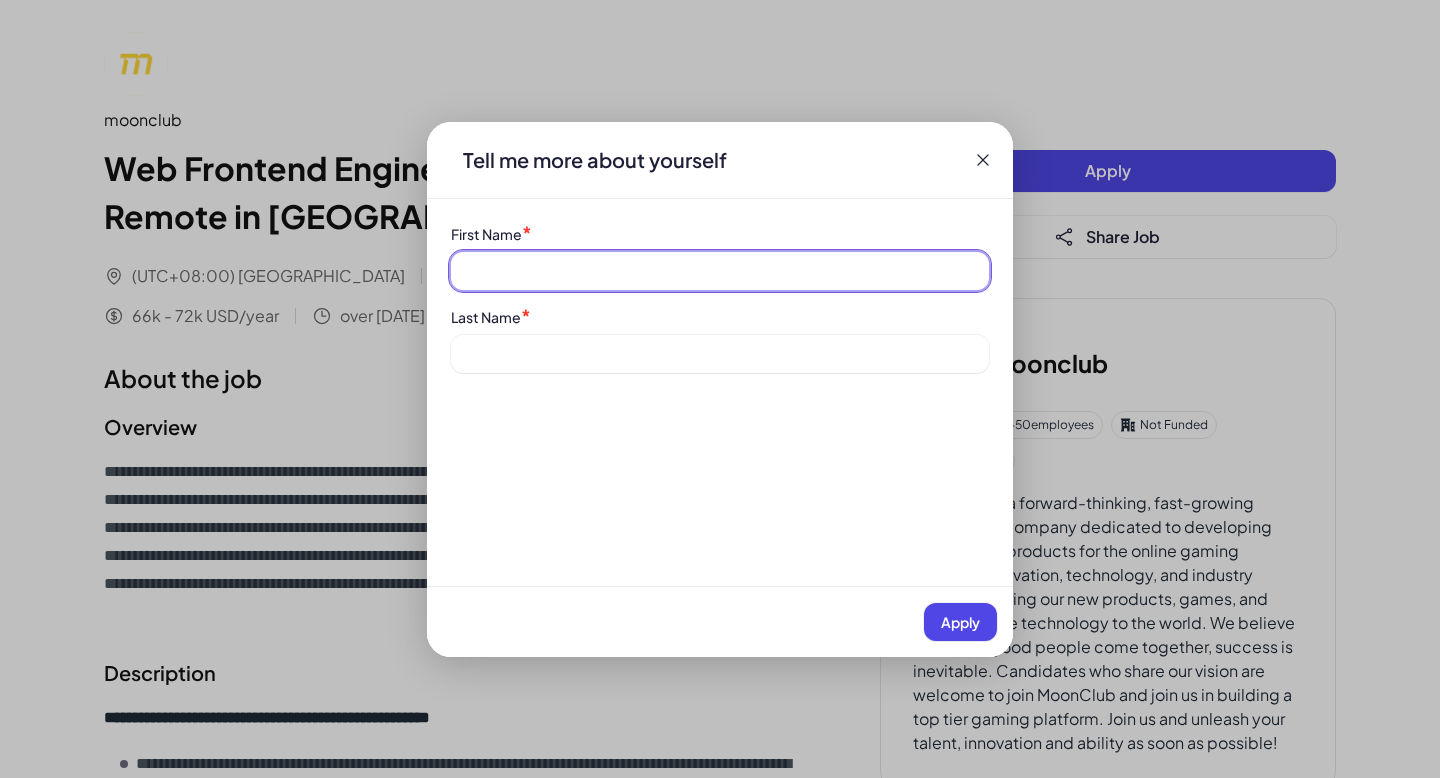 click at bounding box center (720, 271) 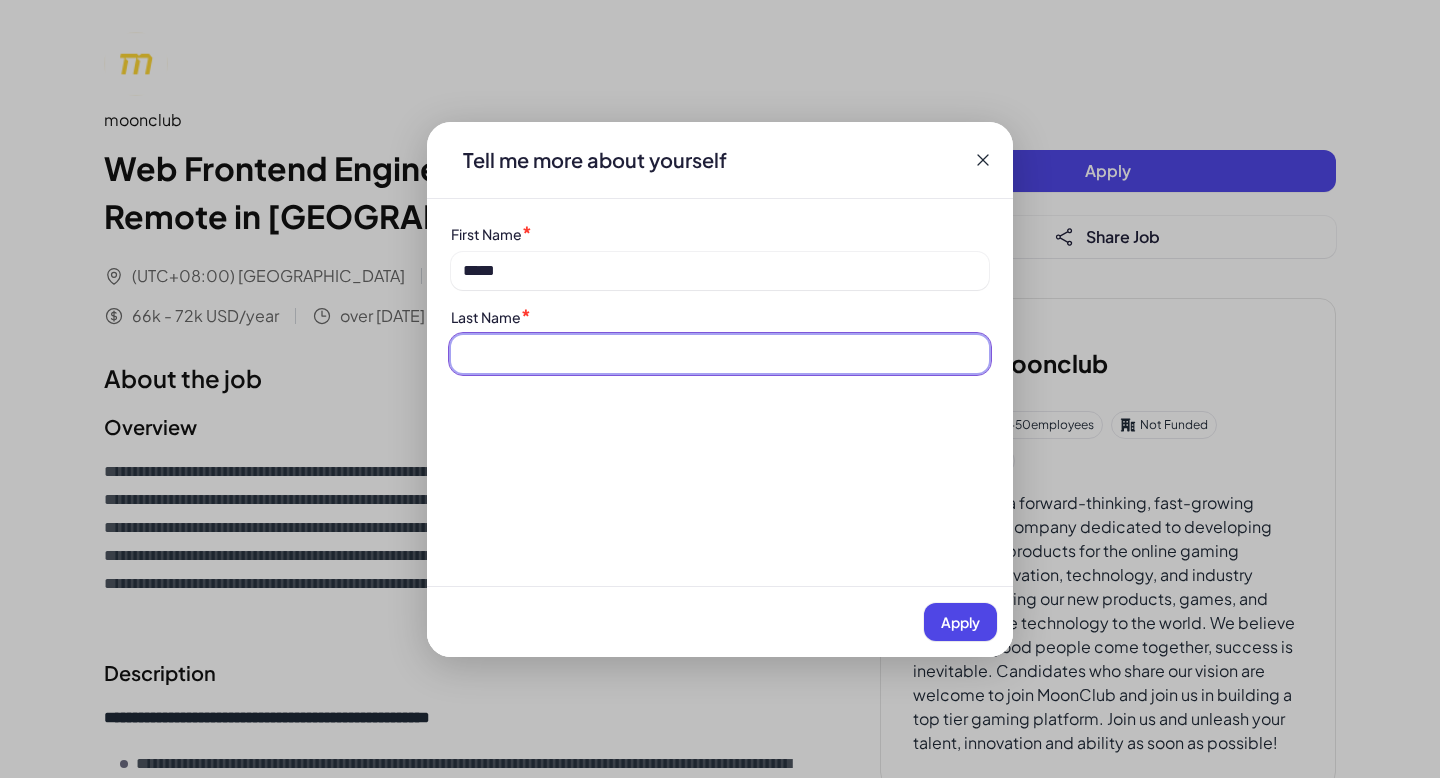 click at bounding box center [720, 354] 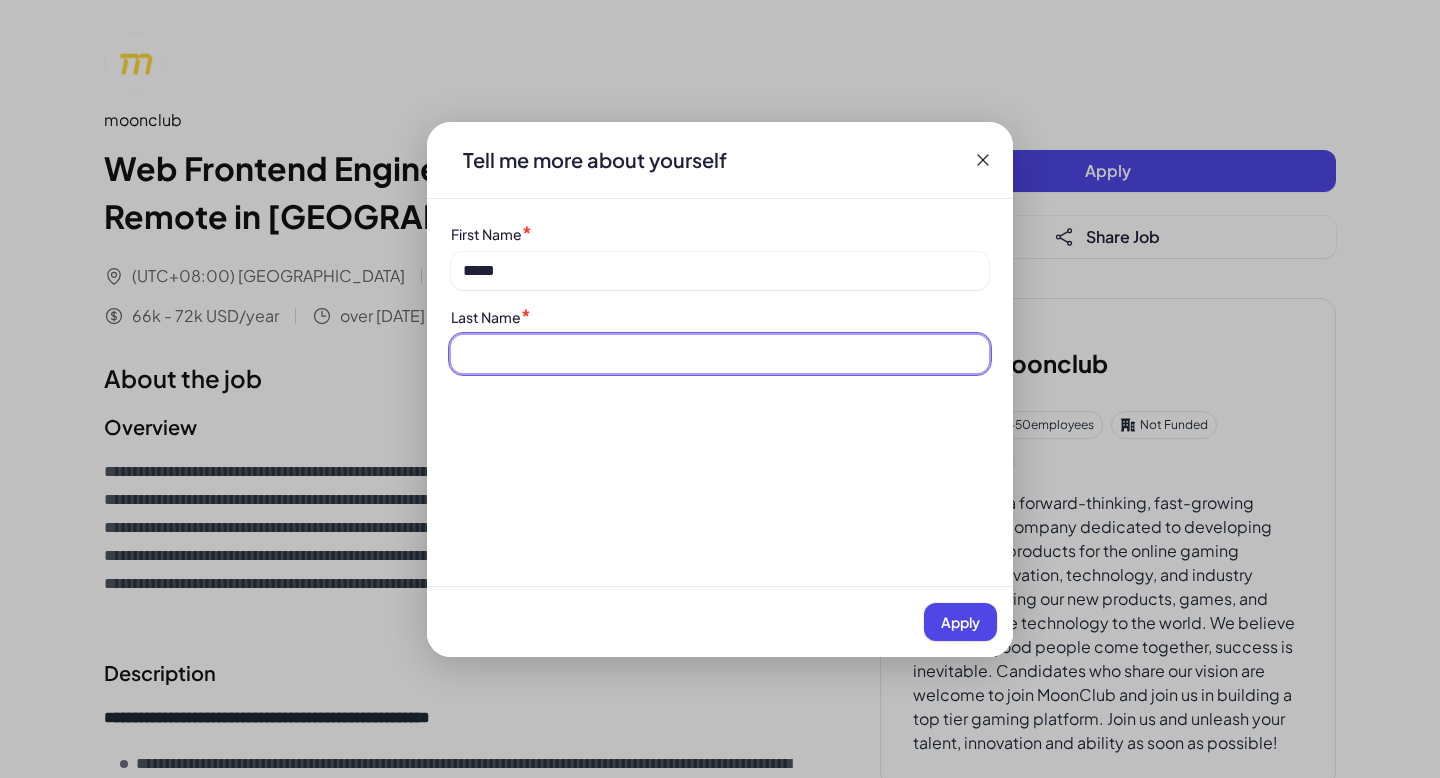 type on "**********" 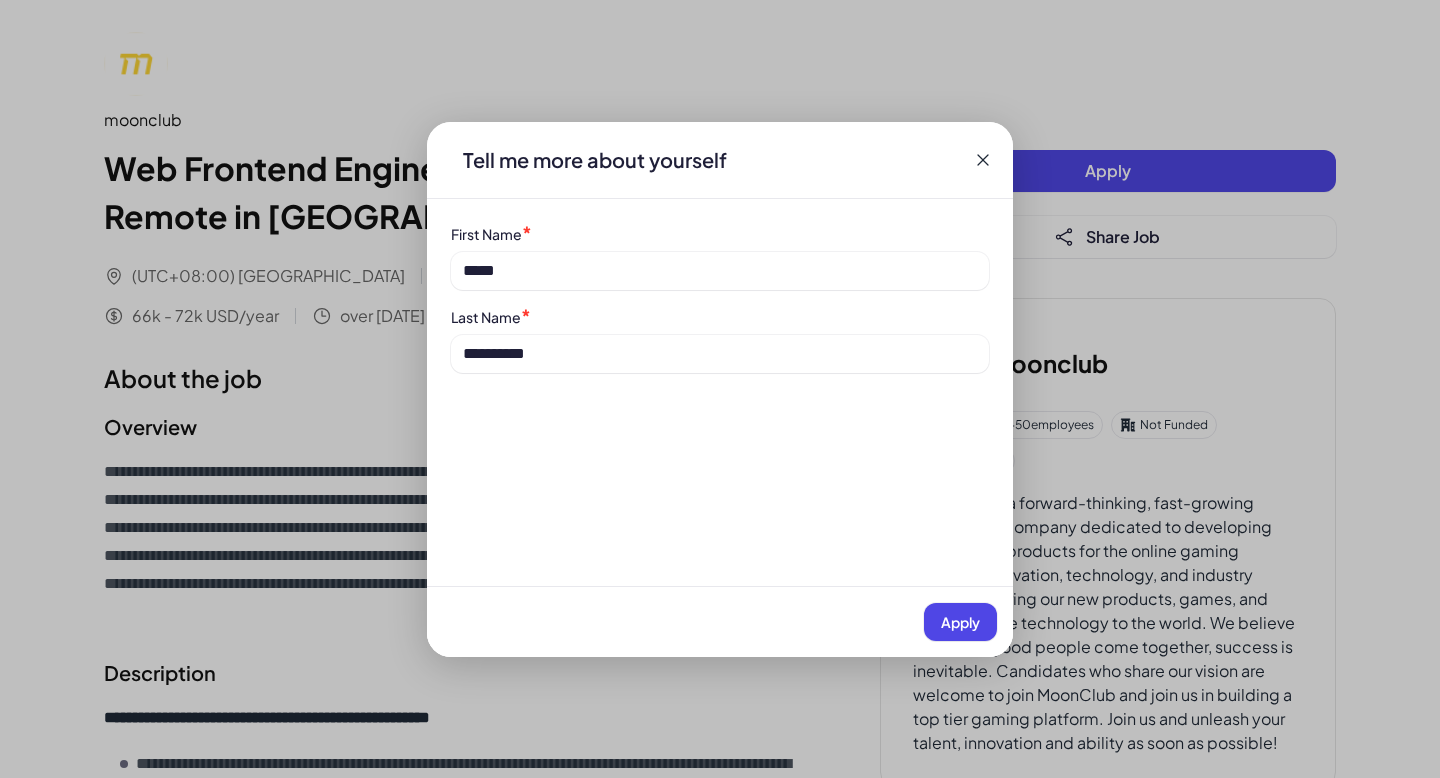 click on "Apply" at bounding box center (960, 622) 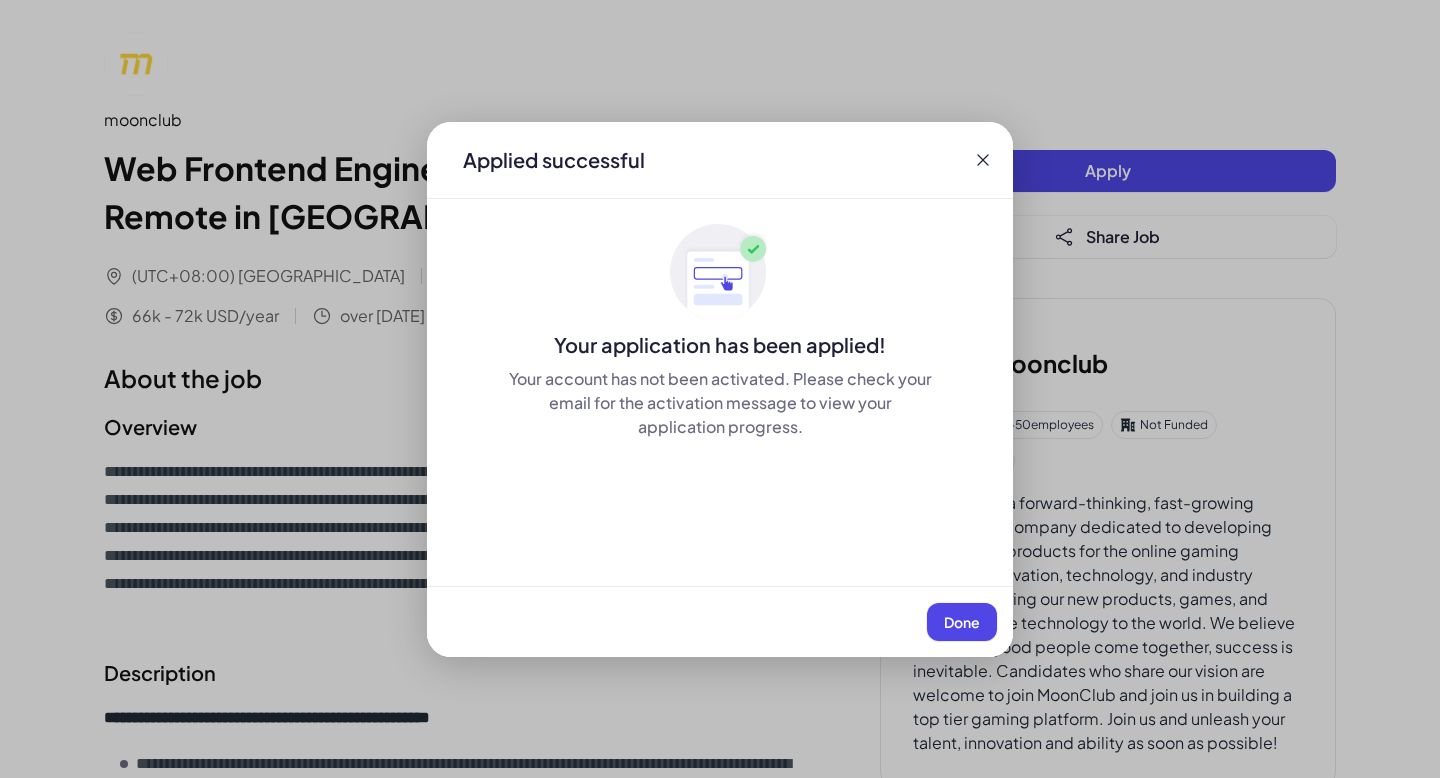 click on "Done" at bounding box center [962, 622] 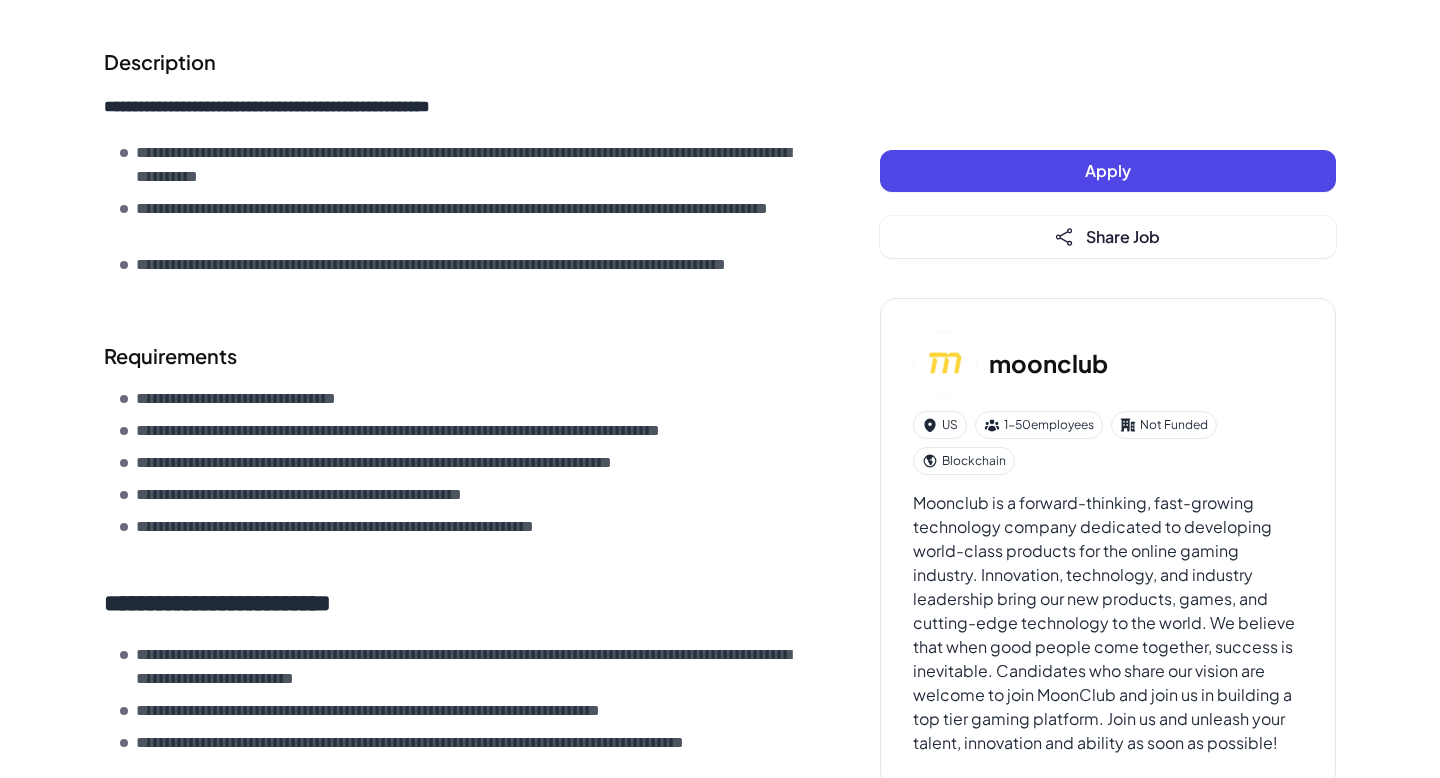 scroll, scrollTop: 925, scrollLeft: 0, axis: vertical 